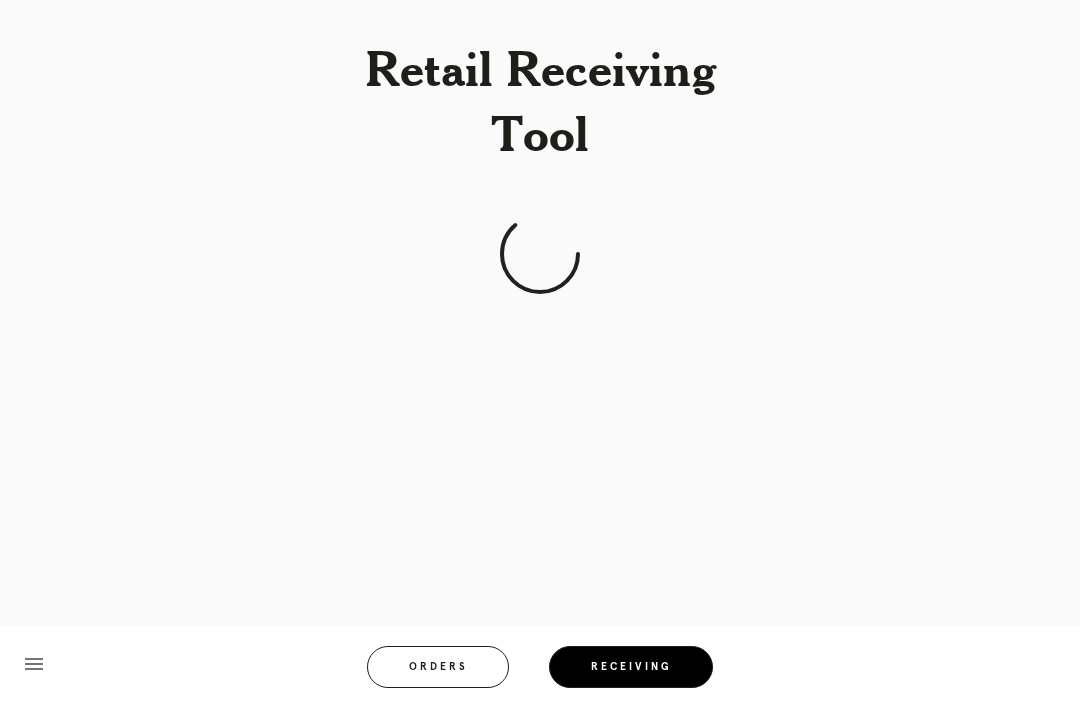 scroll, scrollTop: 64, scrollLeft: 0, axis: vertical 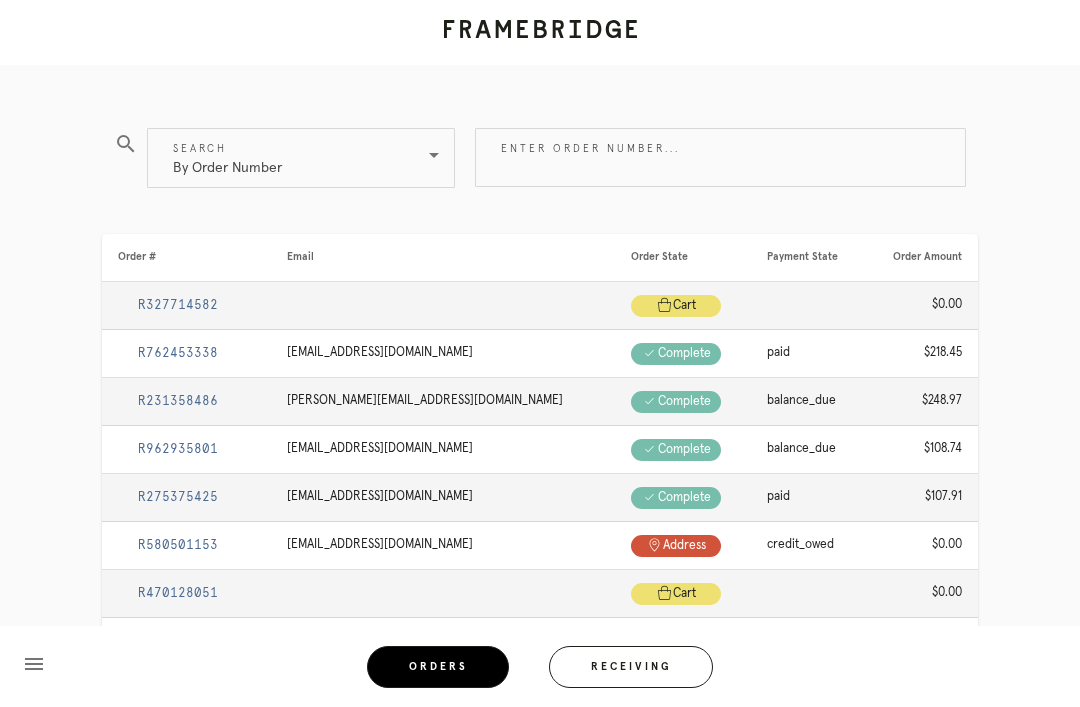 click on "Receiving" at bounding box center (631, 667) 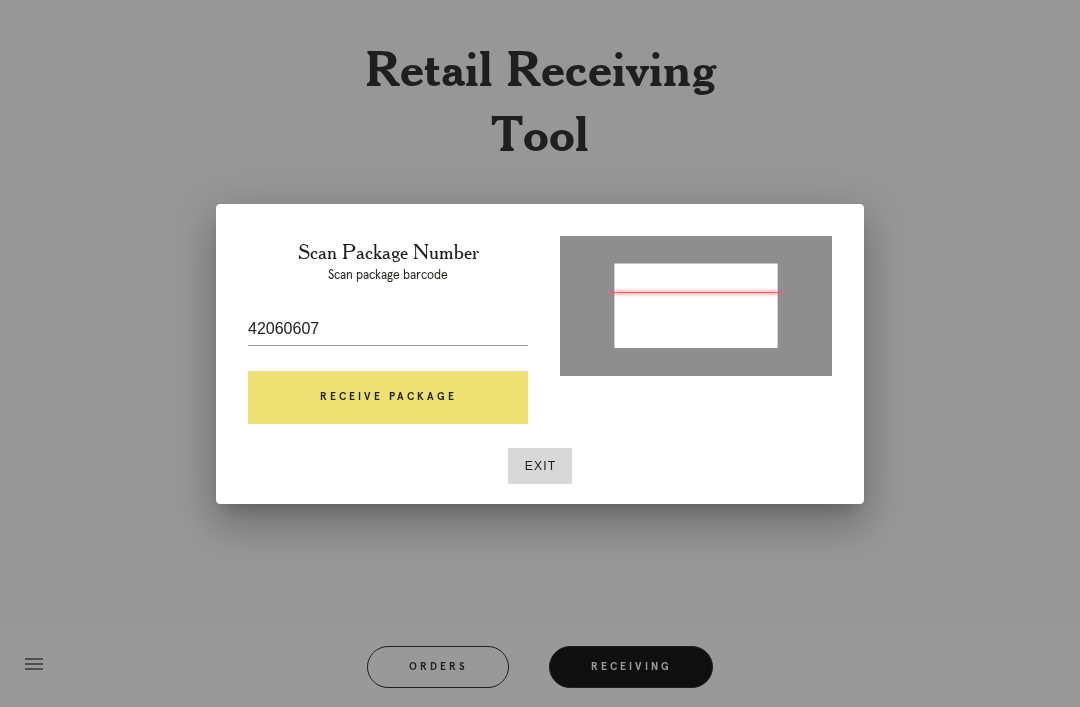 type on "1ZE3628K0320738481" 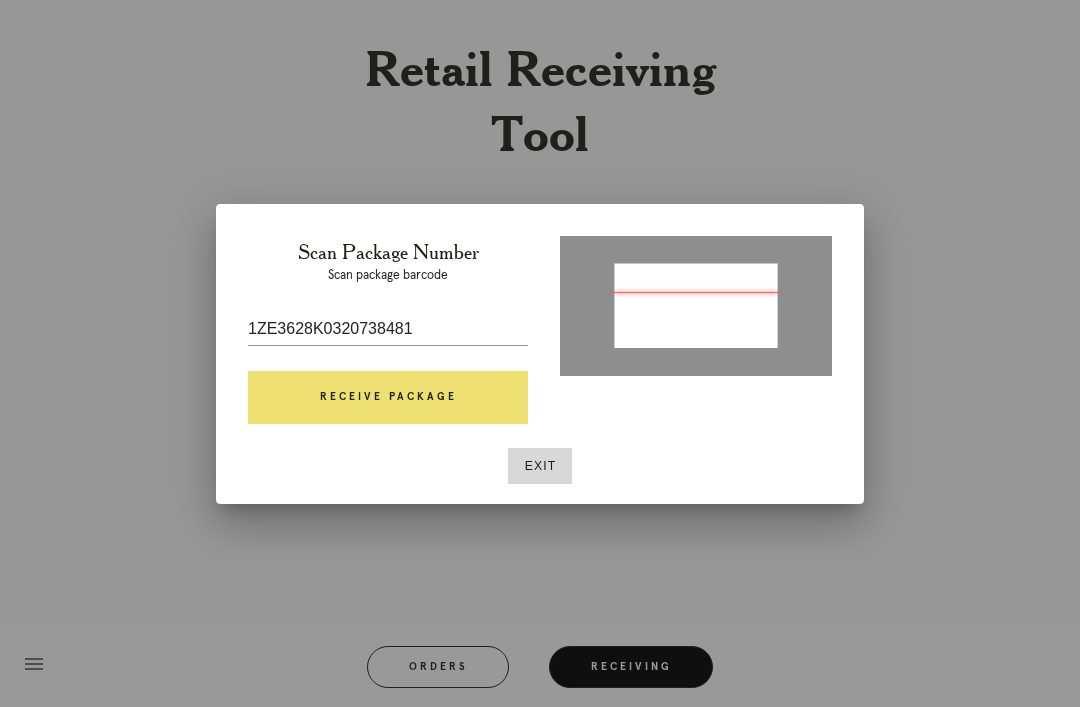 click on "Receive Package" at bounding box center [388, 398] 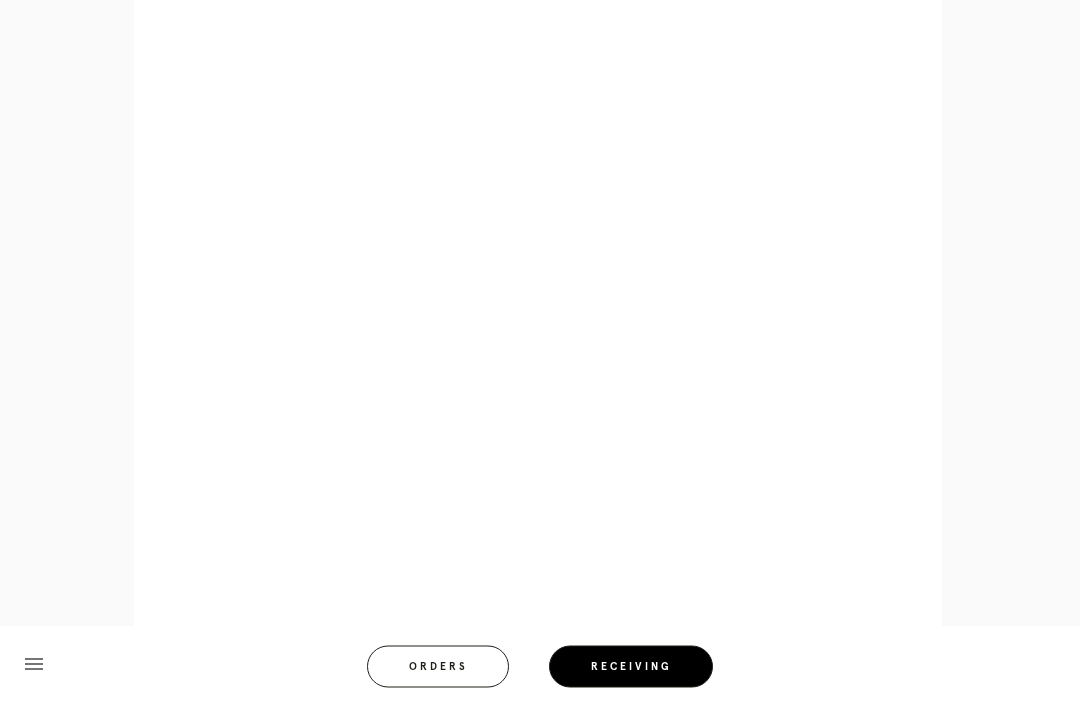 scroll, scrollTop: 842, scrollLeft: 0, axis: vertical 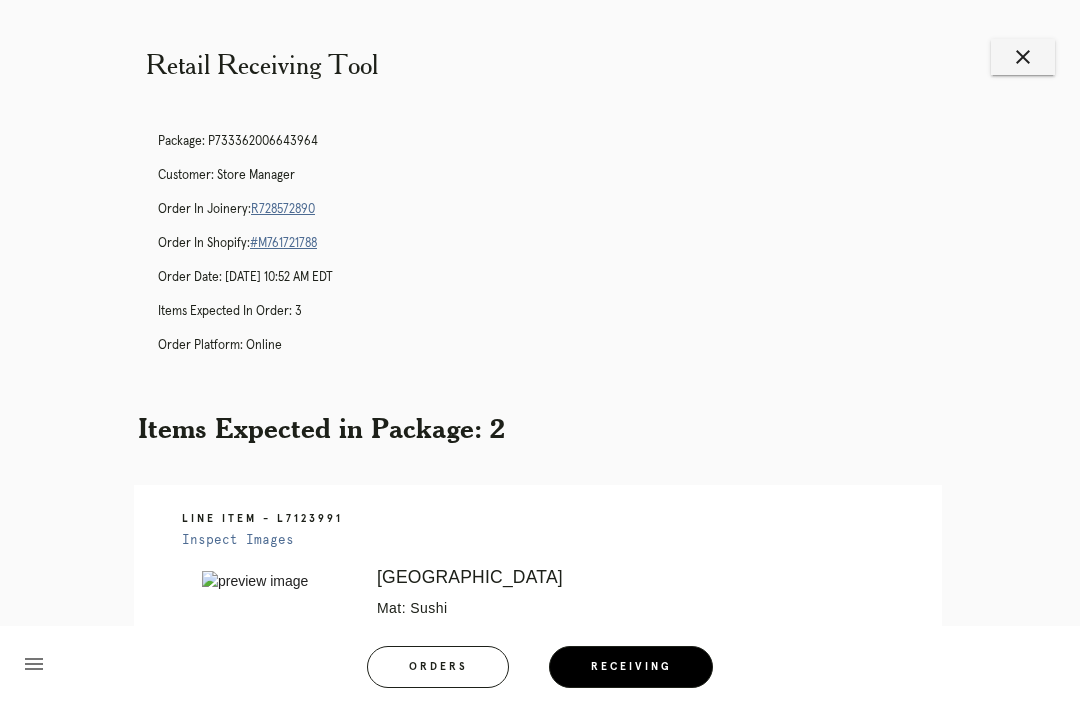 click on "R728572890" at bounding box center [283, 209] 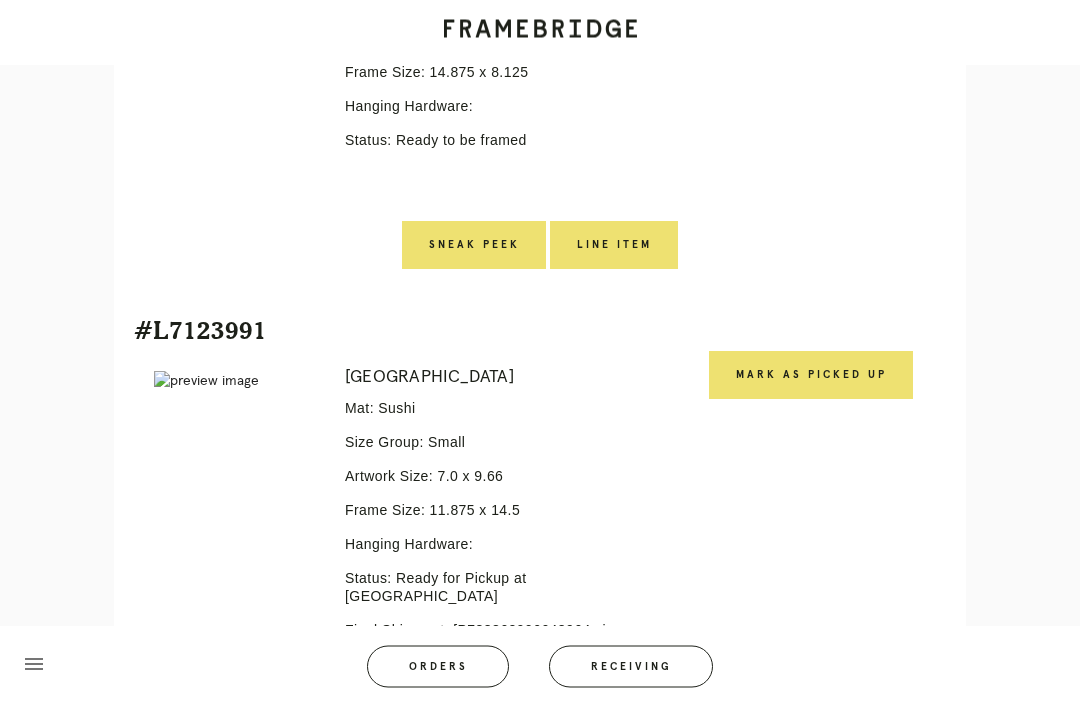 scroll, scrollTop: 670, scrollLeft: 0, axis: vertical 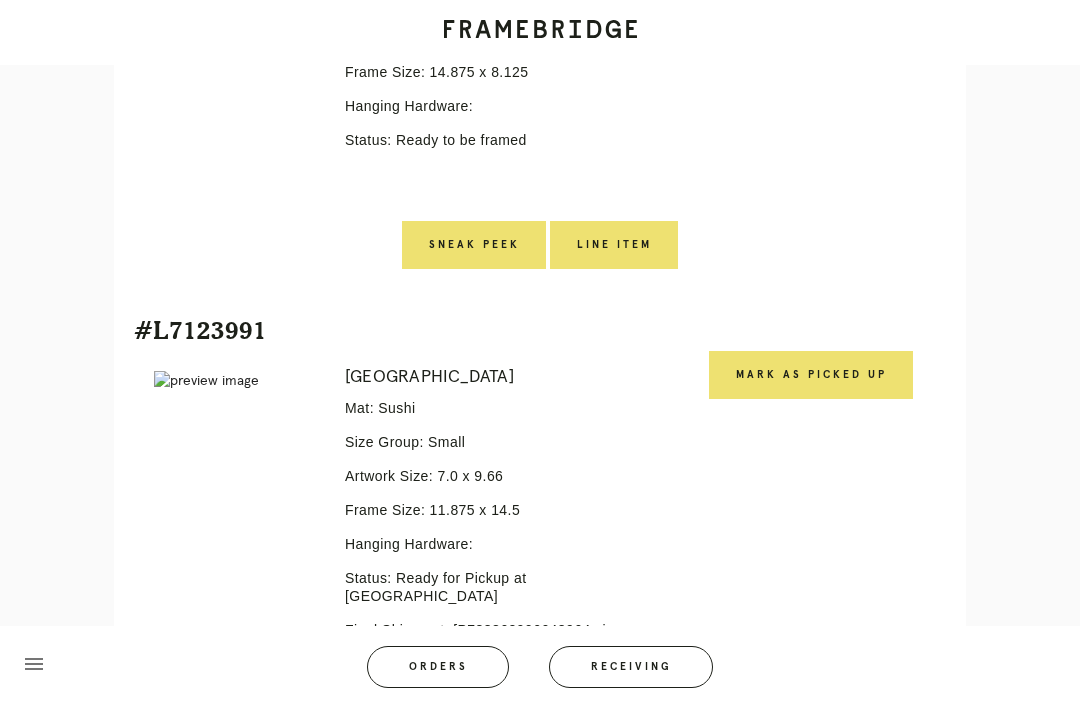 click on "Mark as Picked Up" at bounding box center (811, 375) 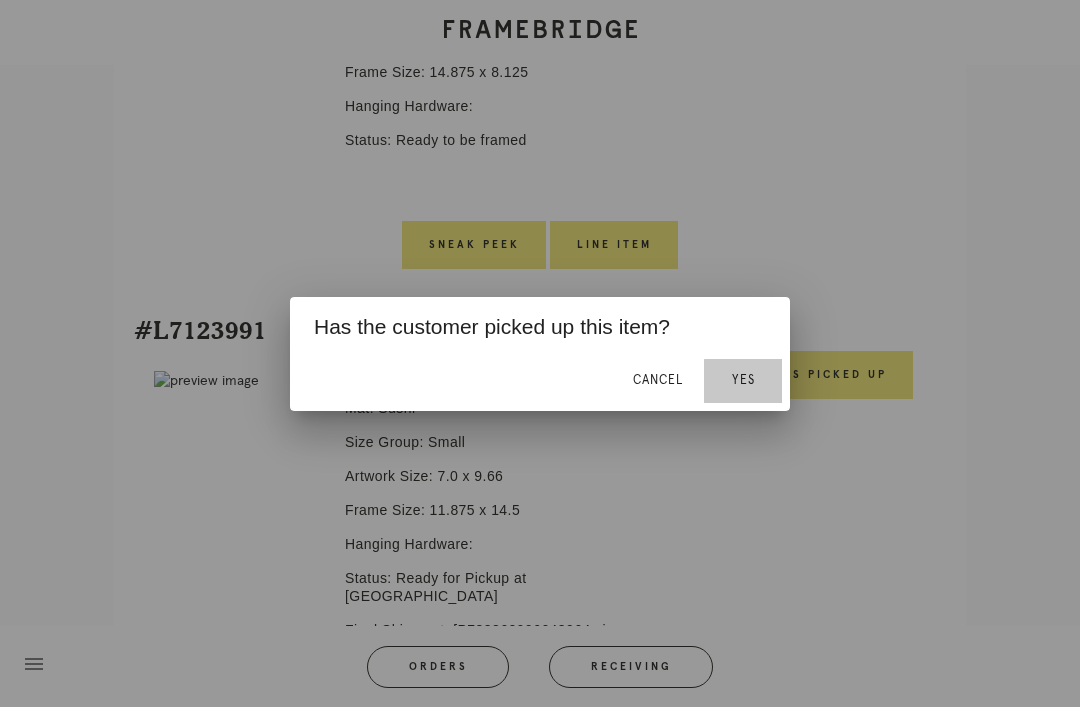 click on "Yes" at bounding box center [743, 381] 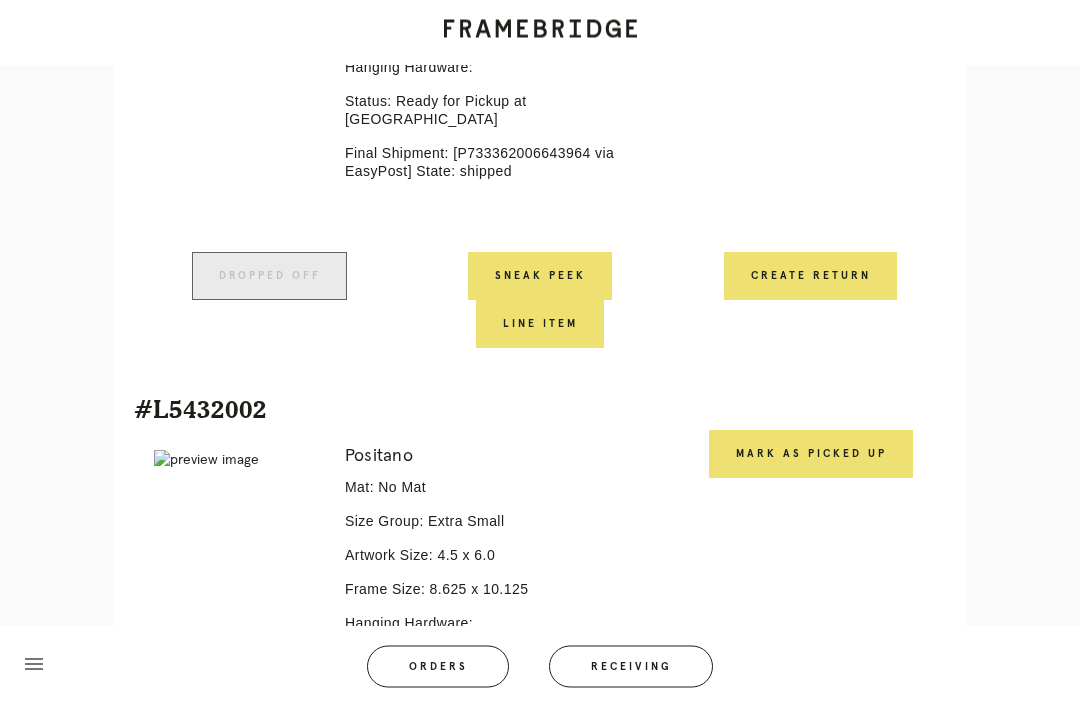 scroll, scrollTop: 1146, scrollLeft: 0, axis: vertical 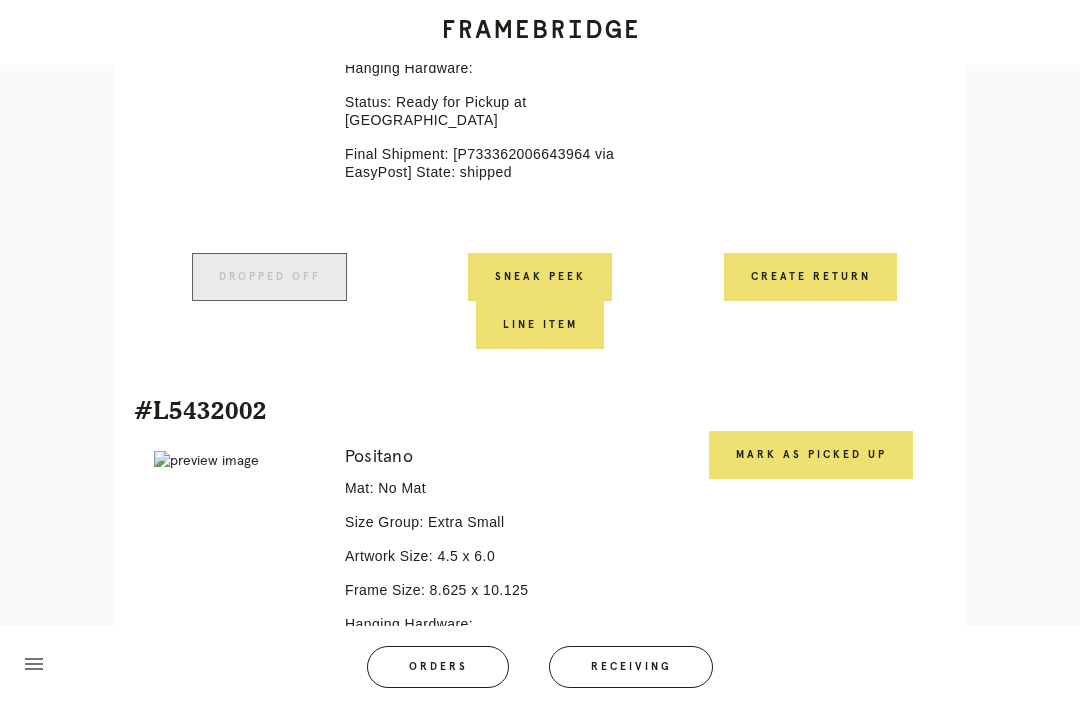 click on "Mark as Picked Up" at bounding box center [811, 455] 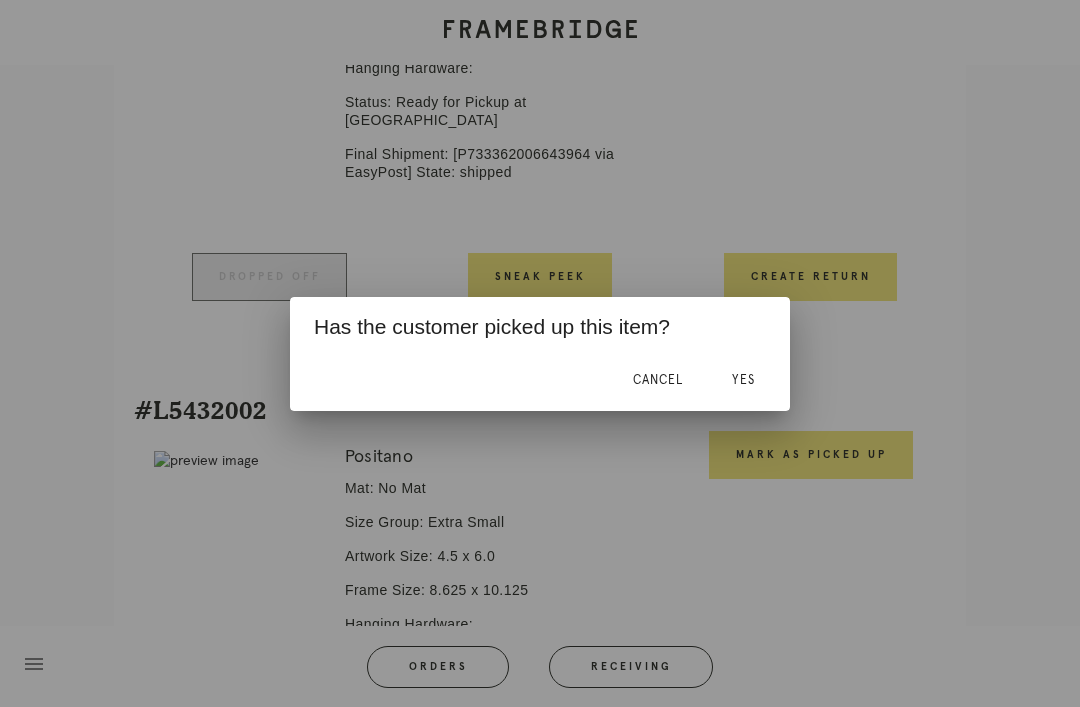 click on "Yes" at bounding box center (743, 380) 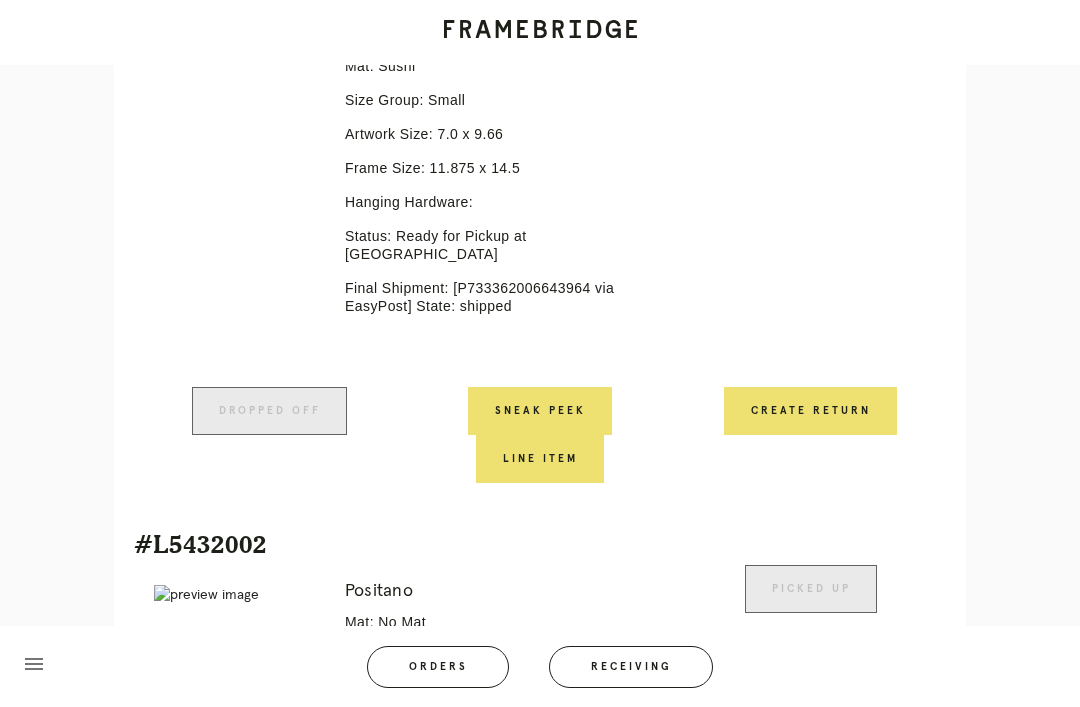 scroll, scrollTop: 1397, scrollLeft: 0, axis: vertical 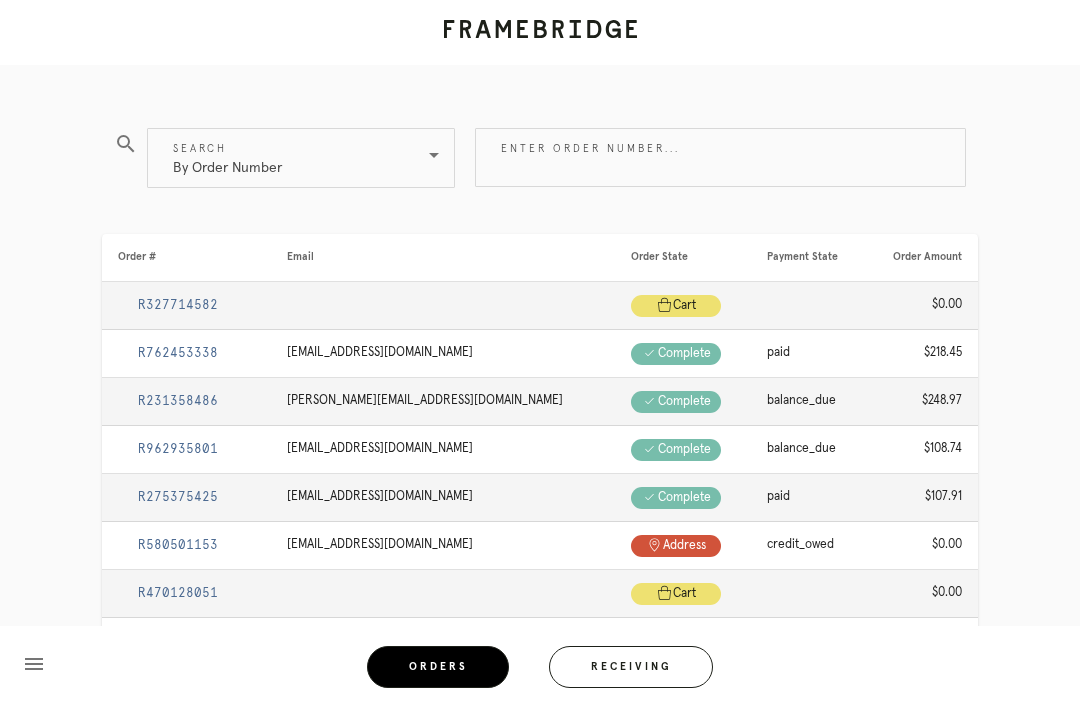 click on "Orders" at bounding box center (438, 667) 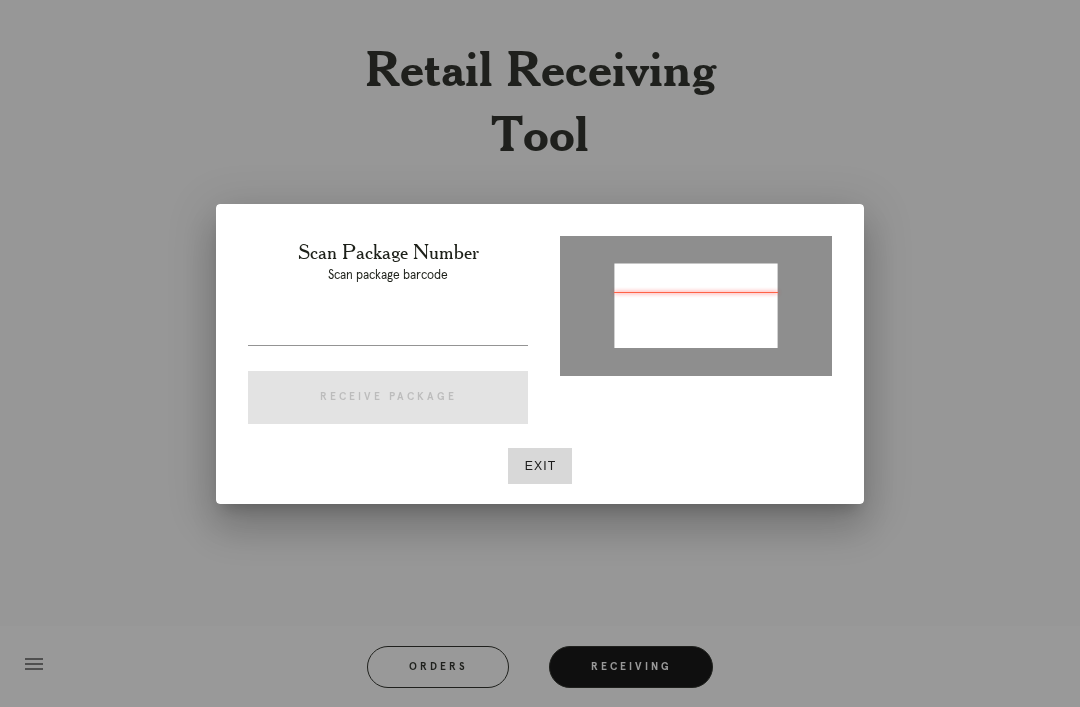 type on "P969598470210610" 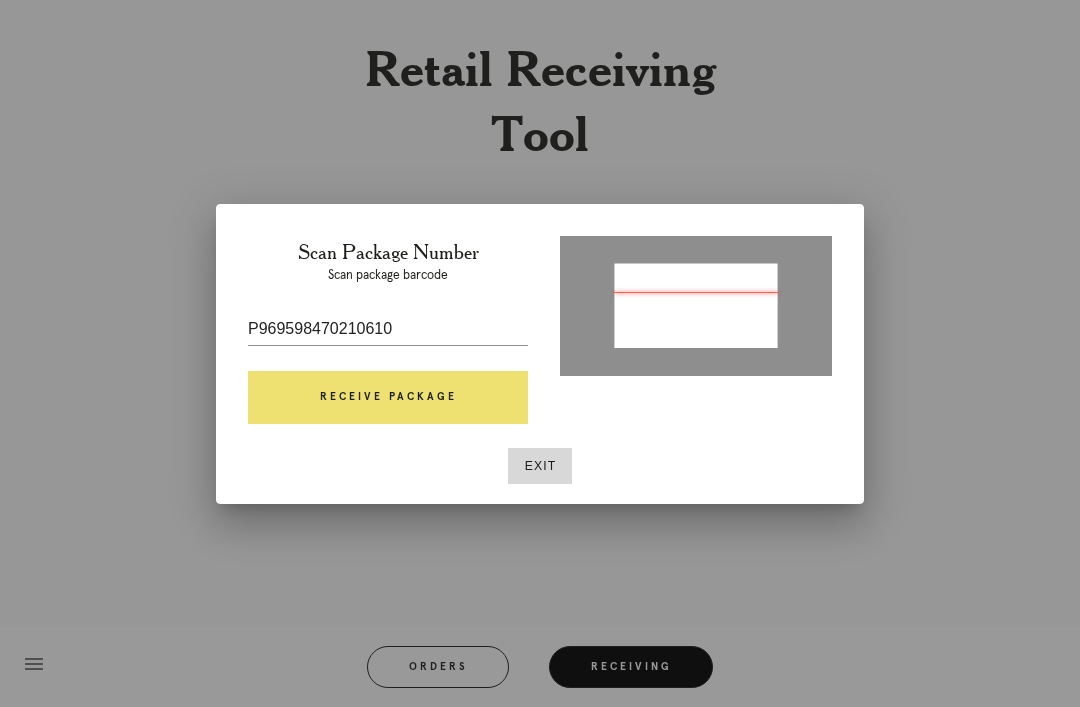 click on "Receive Package" at bounding box center (388, 398) 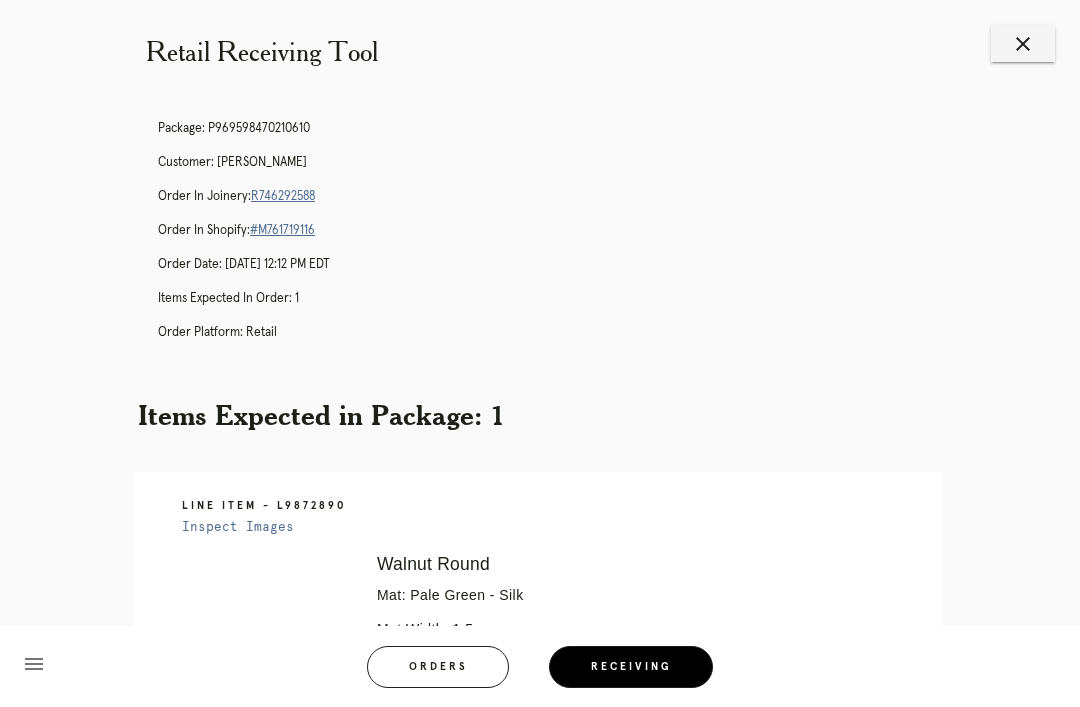 scroll, scrollTop: 12, scrollLeft: 0, axis: vertical 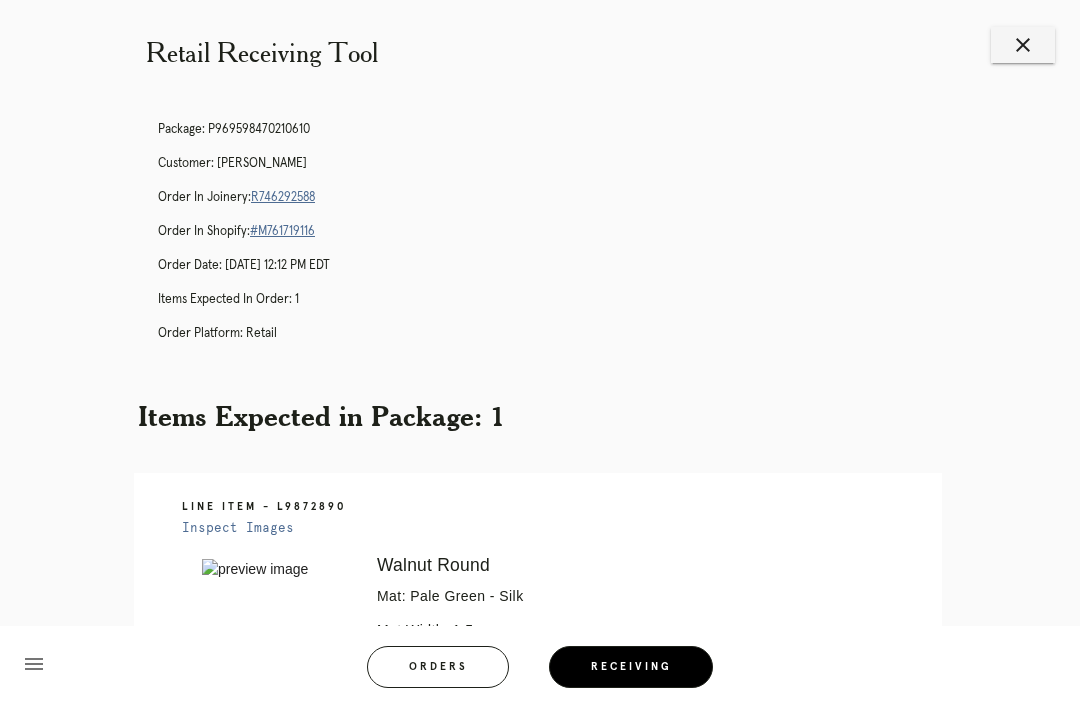 click on "R746292588" at bounding box center [283, 197] 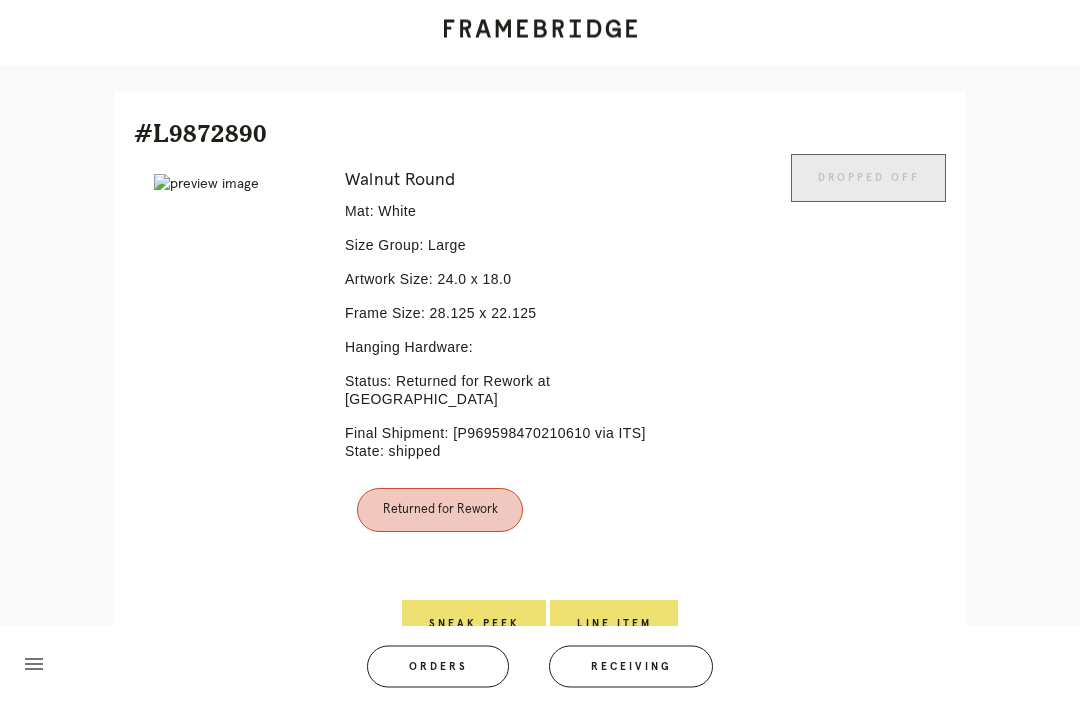 scroll, scrollTop: 446, scrollLeft: 0, axis: vertical 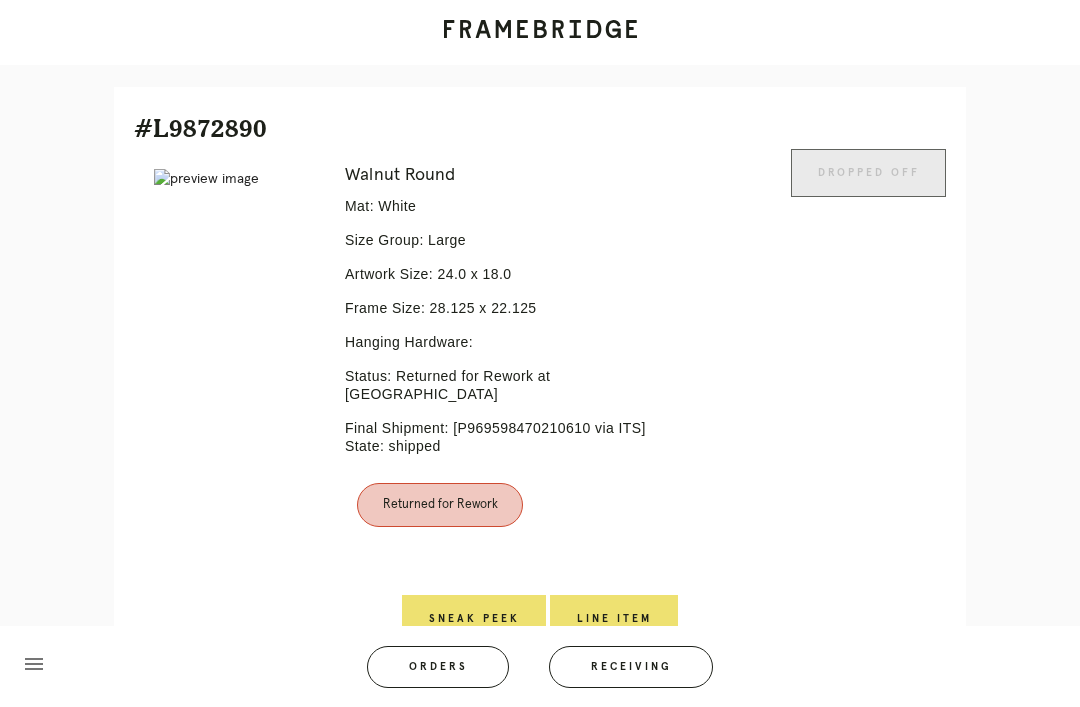 click on "Orders" at bounding box center [438, 667] 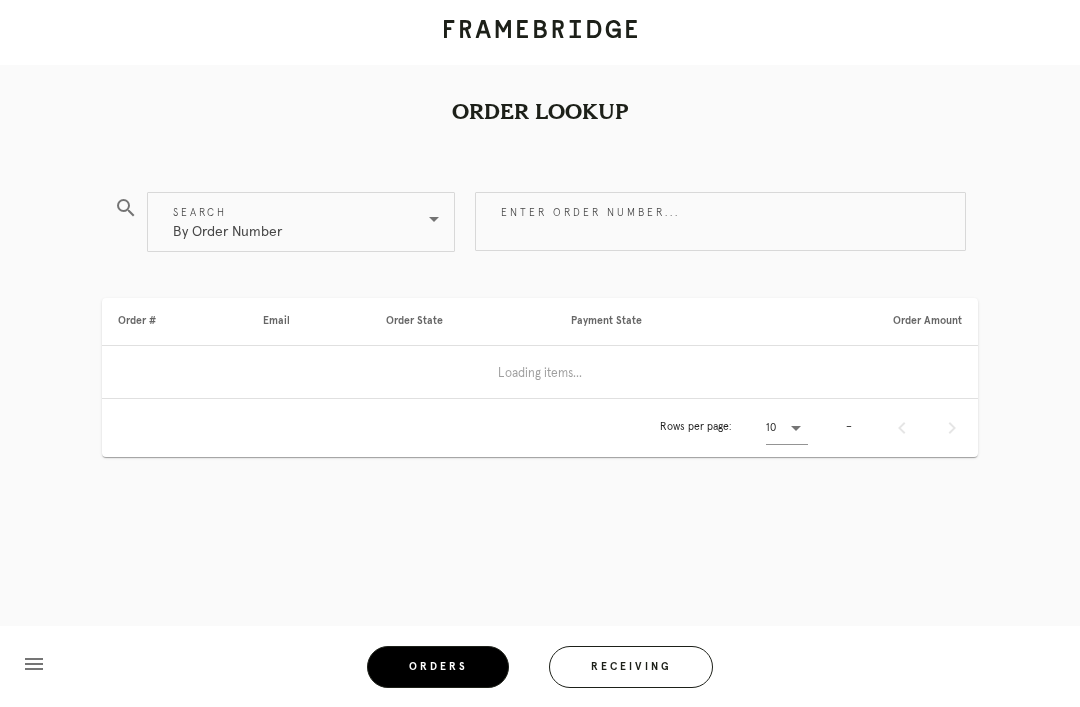 scroll, scrollTop: 0, scrollLeft: 0, axis: both 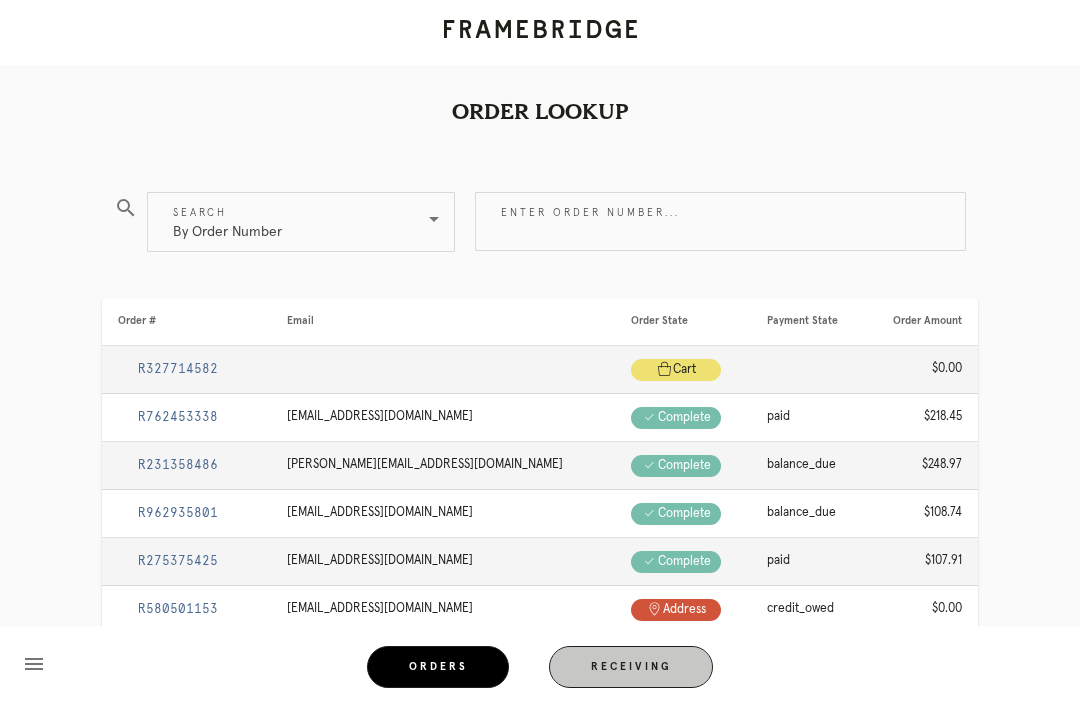 click on "Receiving" at bounding box center (631, 667) 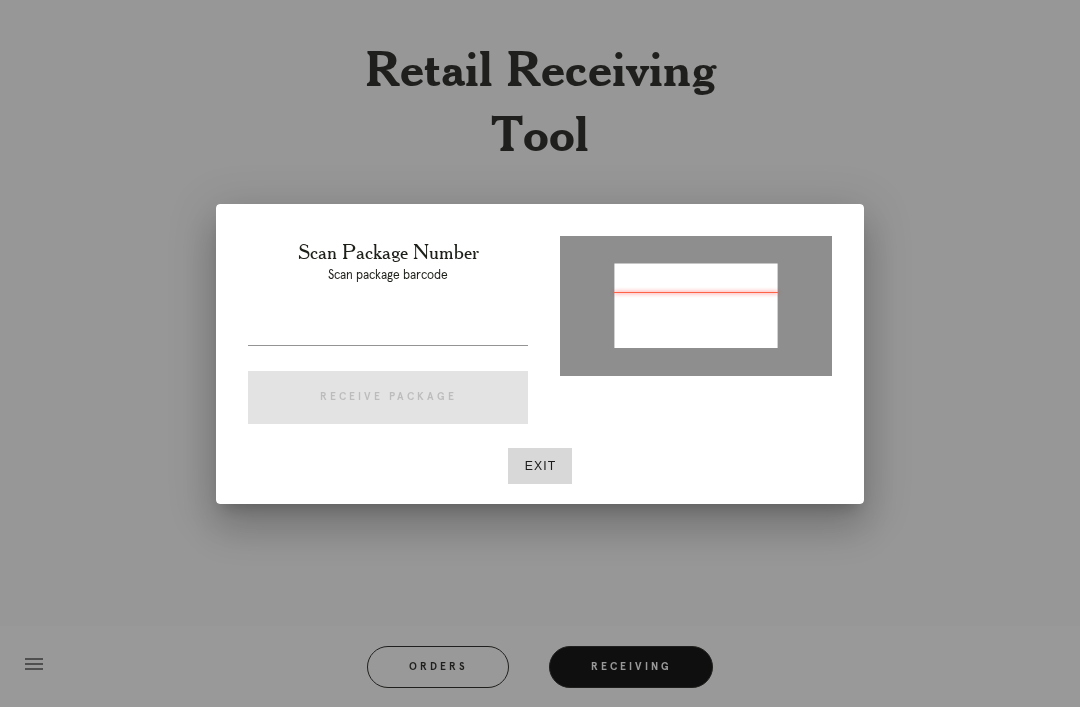 type on "P969598470210610" 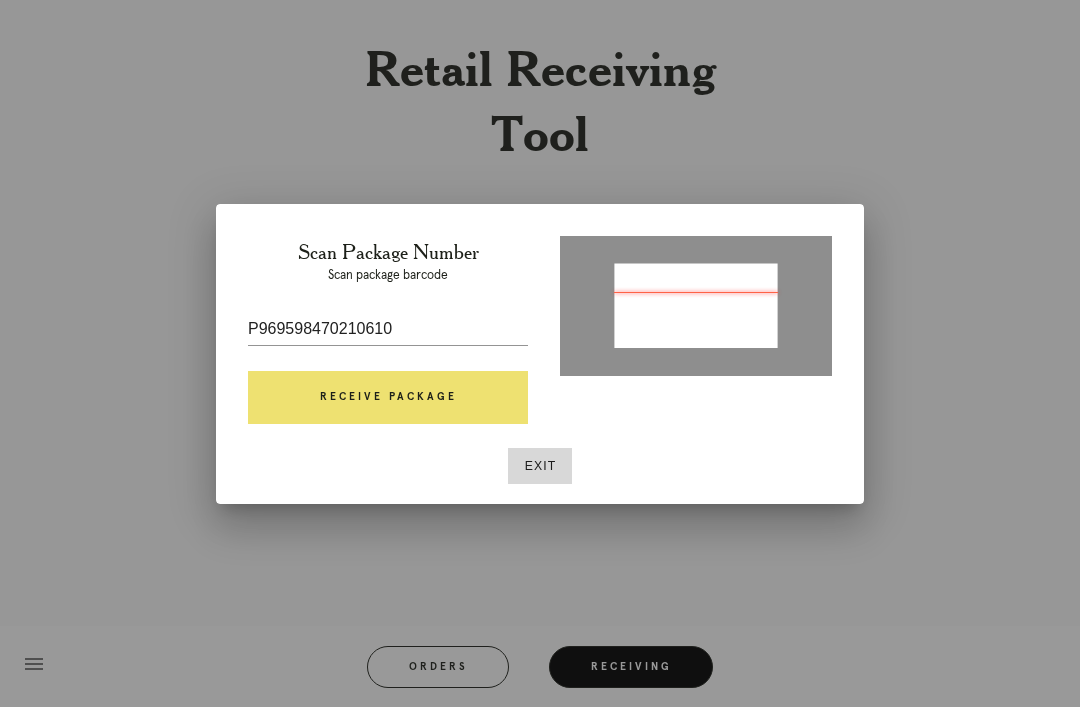 click on "Receive Package" at bounding box center (388, 398) 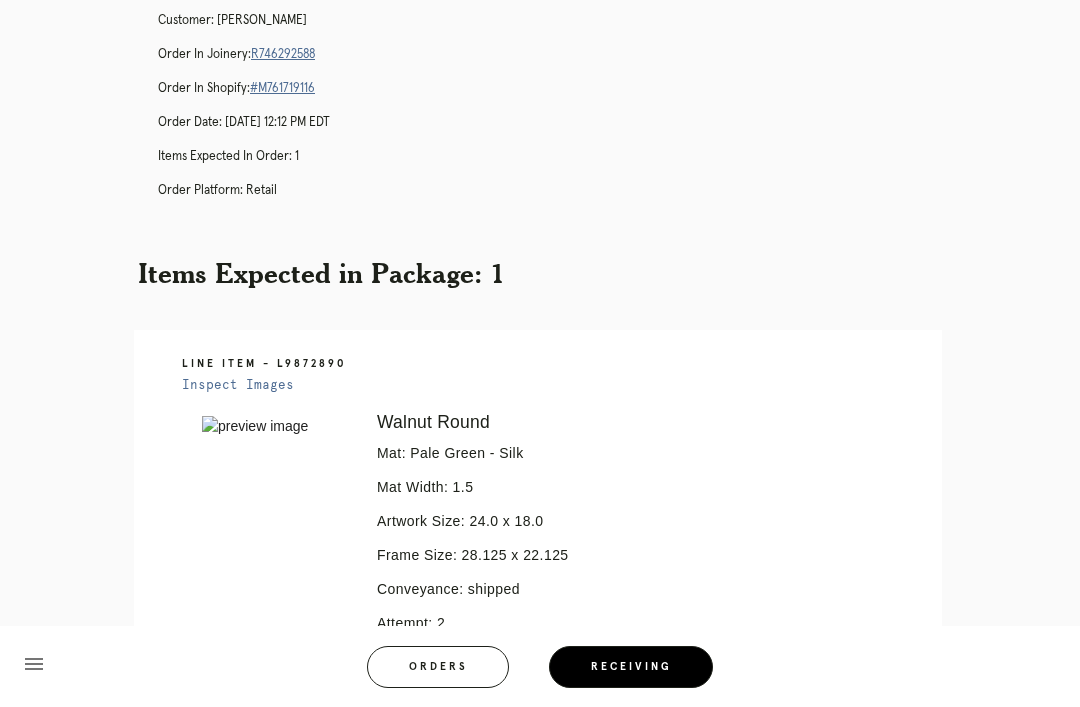 scroll, scrollTop: 0, scrollLeft: 0, axis: both 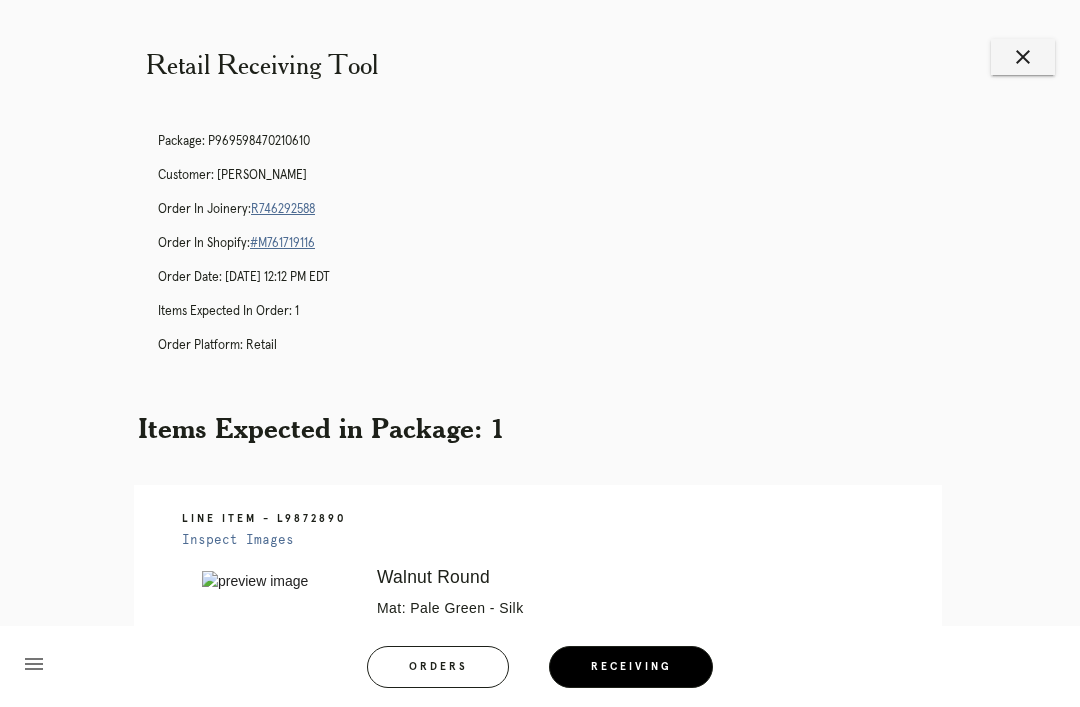 click on "R746292588" at bounding box center [283, 209] 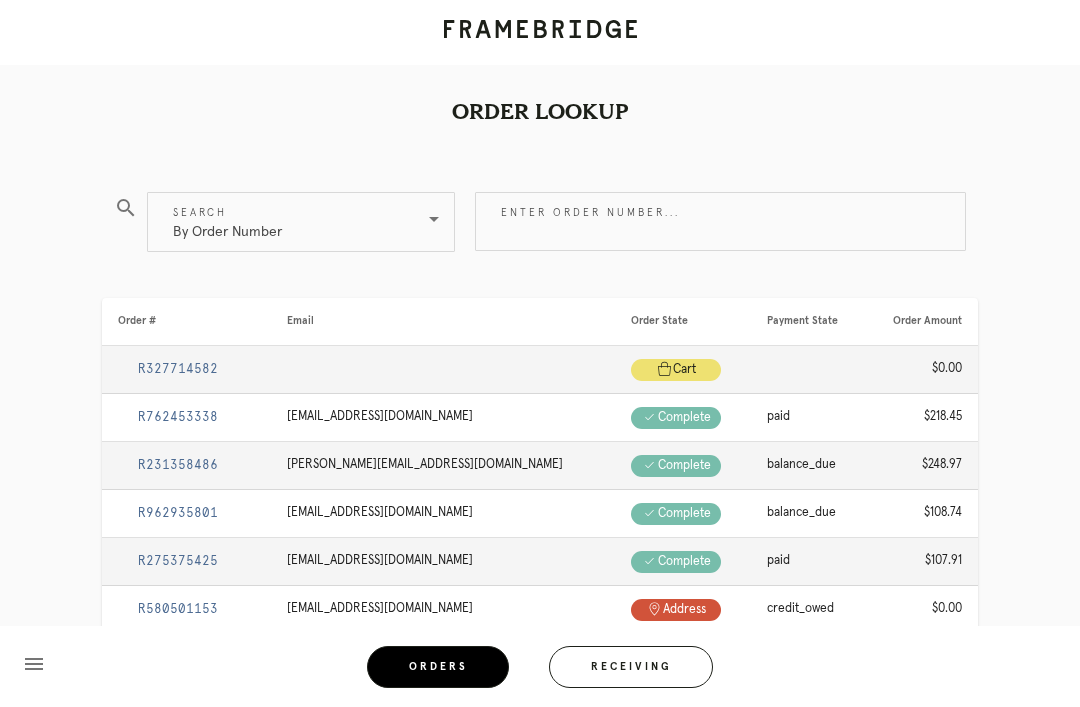 click on "Receiving" at bounding box center [631, 667] 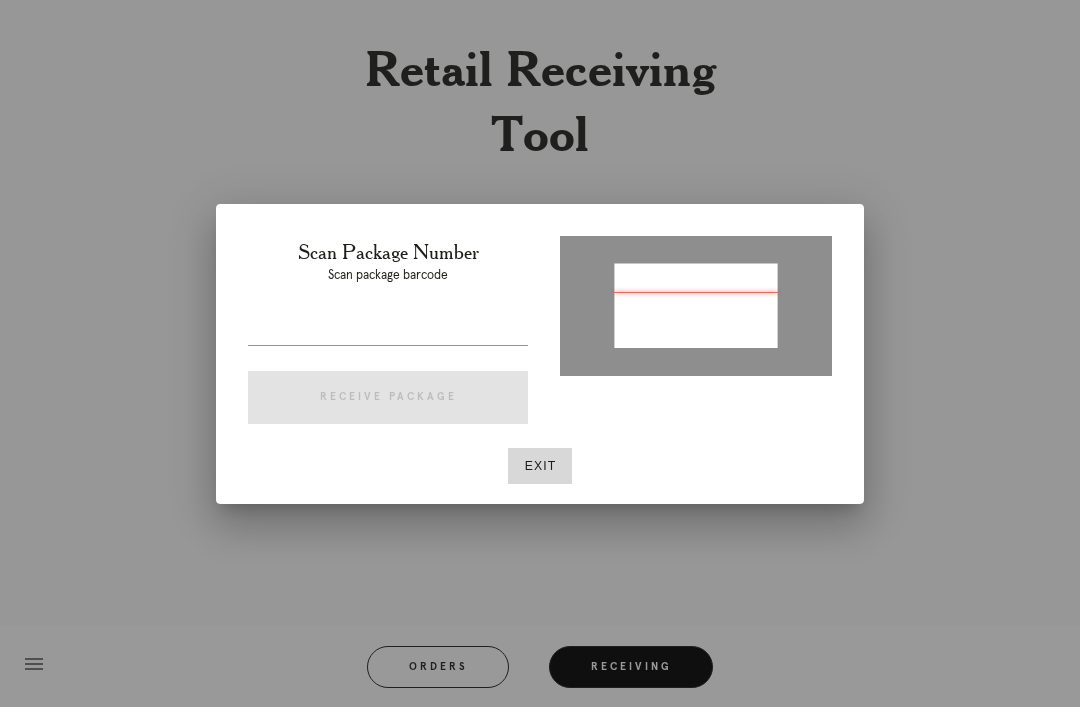 type on "P638542677616037" 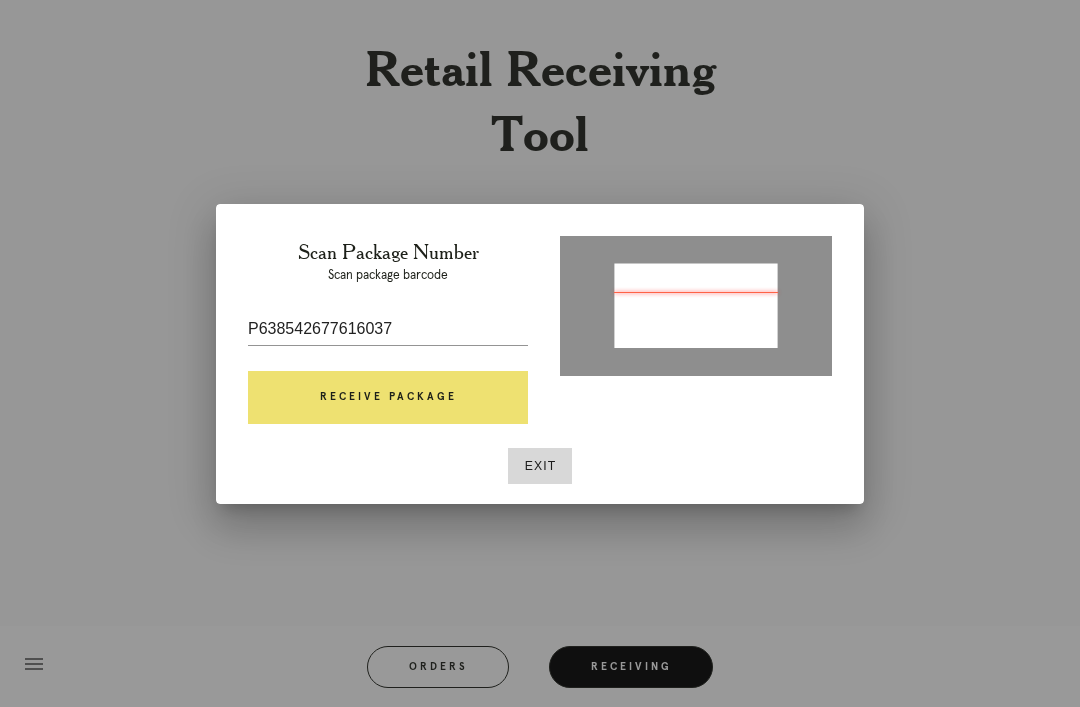 click on "Receive Package" at bounding box center (388, 398) 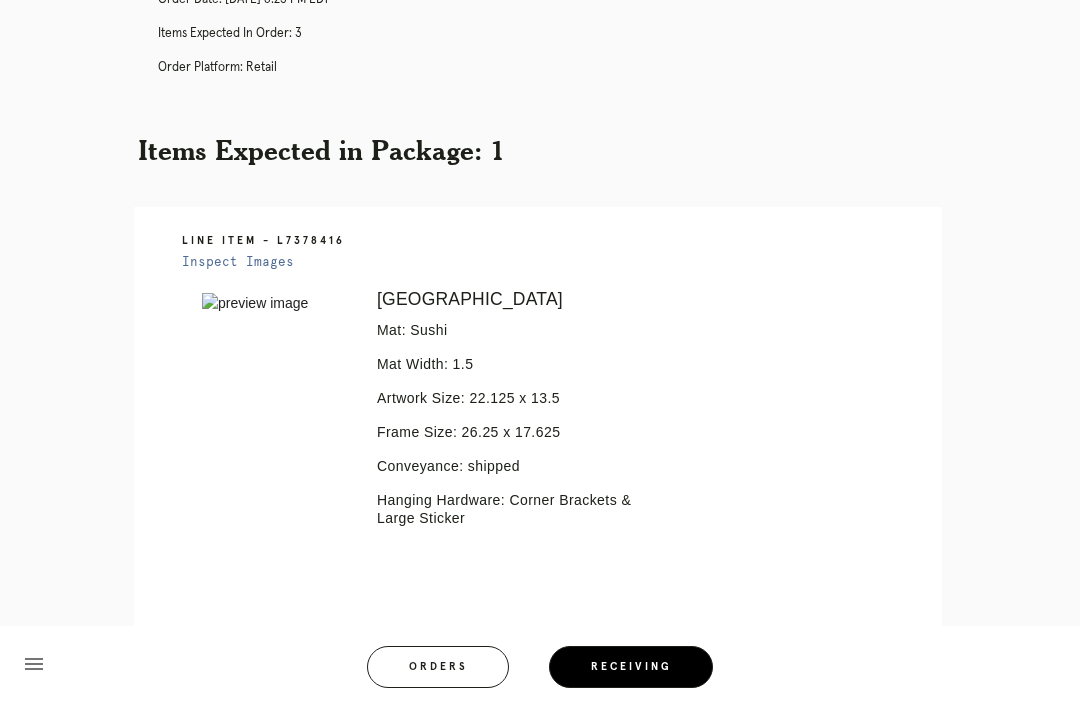 scroll, scrollTop: 382, scrollLeft: 0, axis: vertical 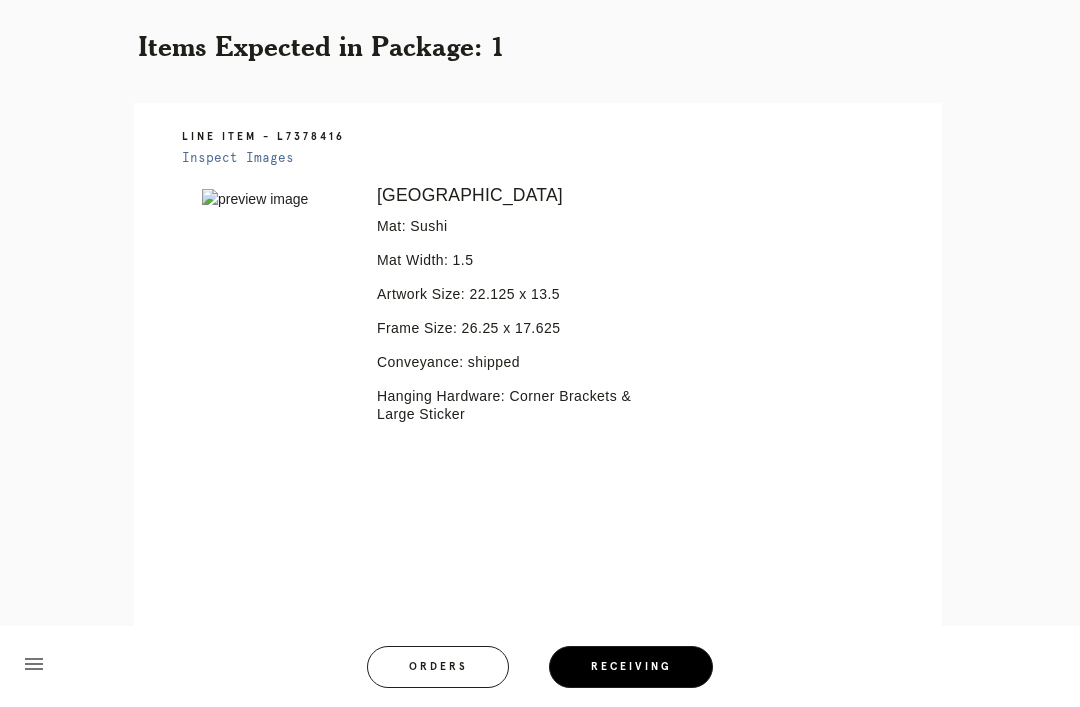 click on "Orders" at bounding box center [438, 667] 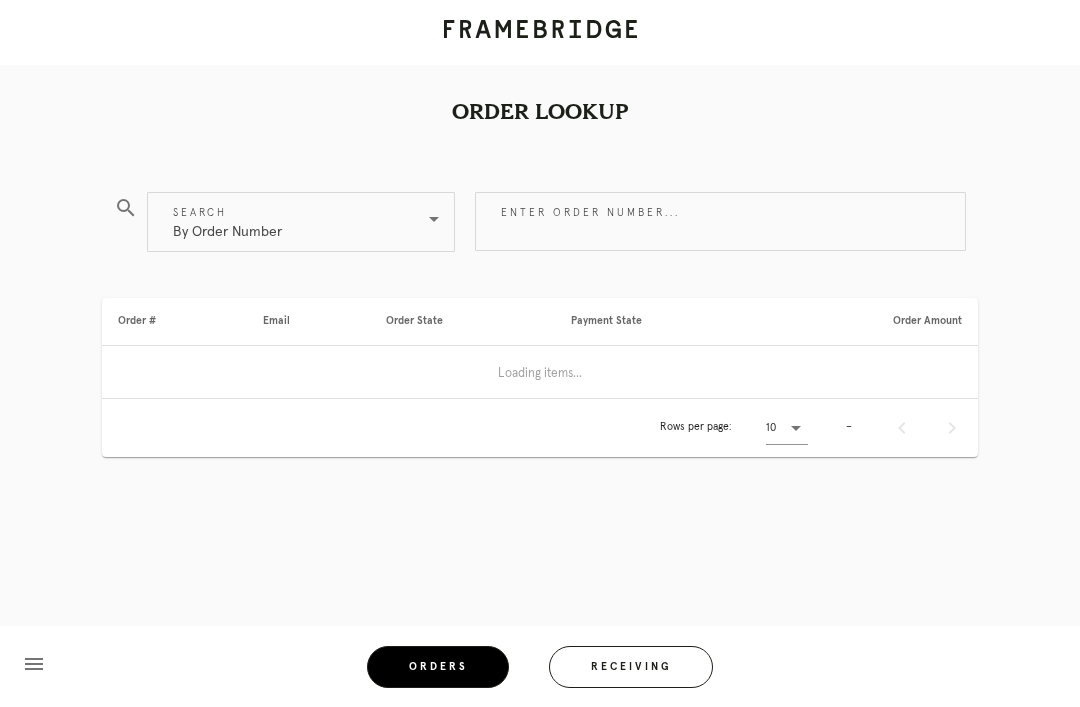 scroll, scrollTop: 0, scrollLeft: 0, axis: both 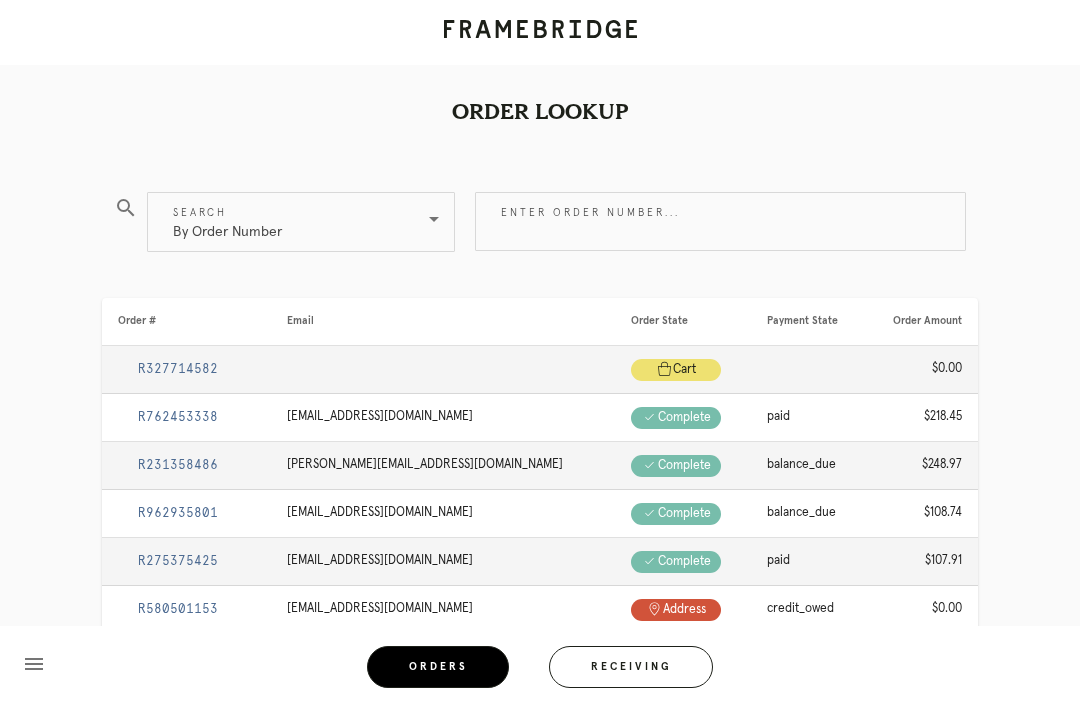 click on "Receiving" at bounding box center (631, 667) 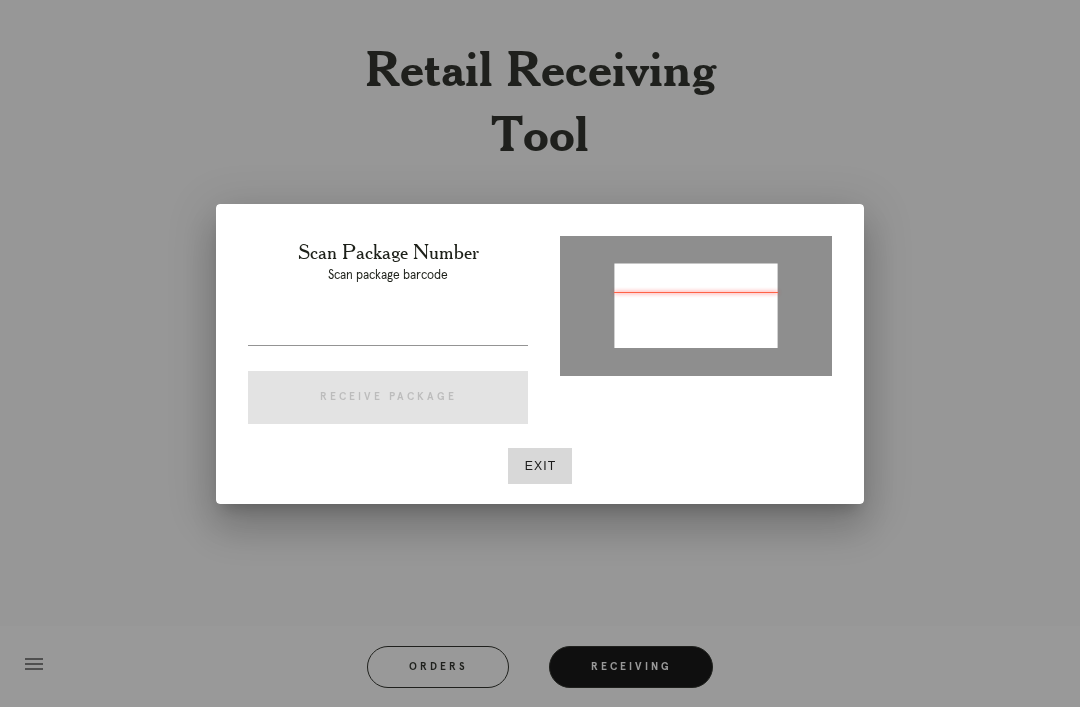 click at bounding box center [388, 329] 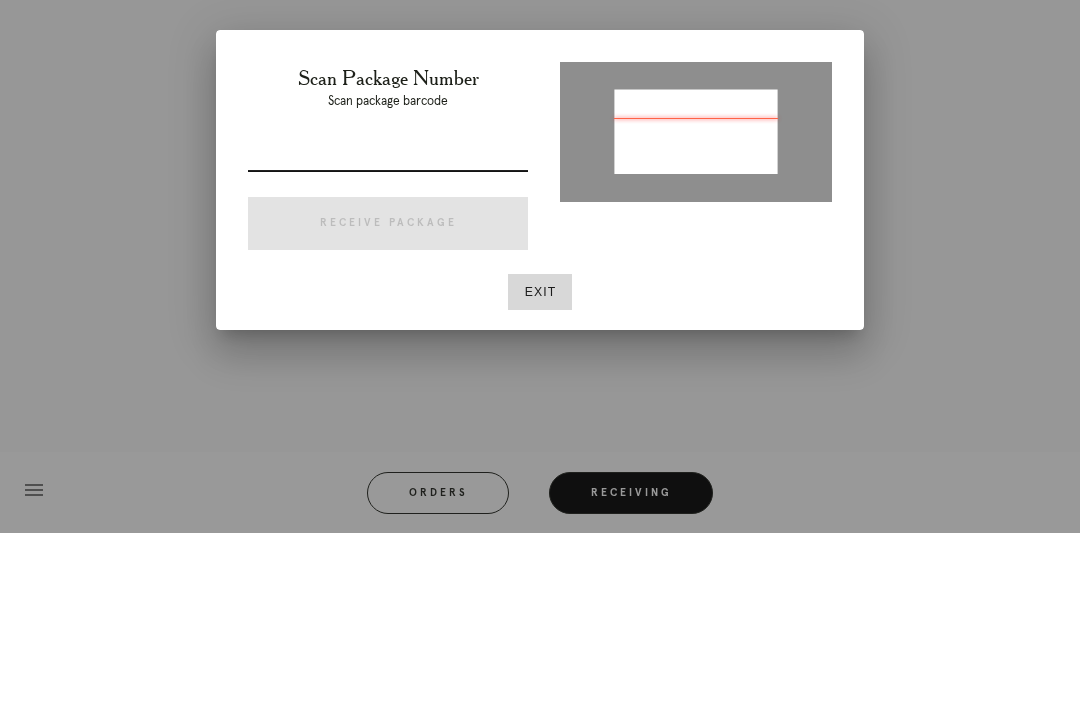 type on "P803973817553422" 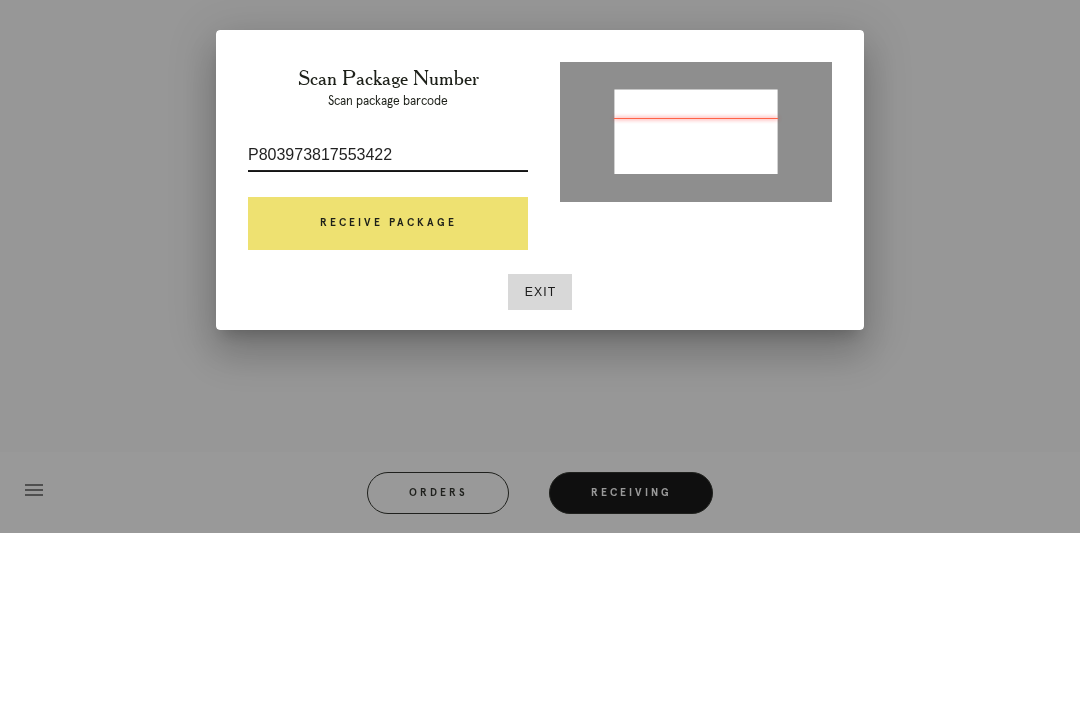 click on "Receive Package" at bounding box center (388, 398) 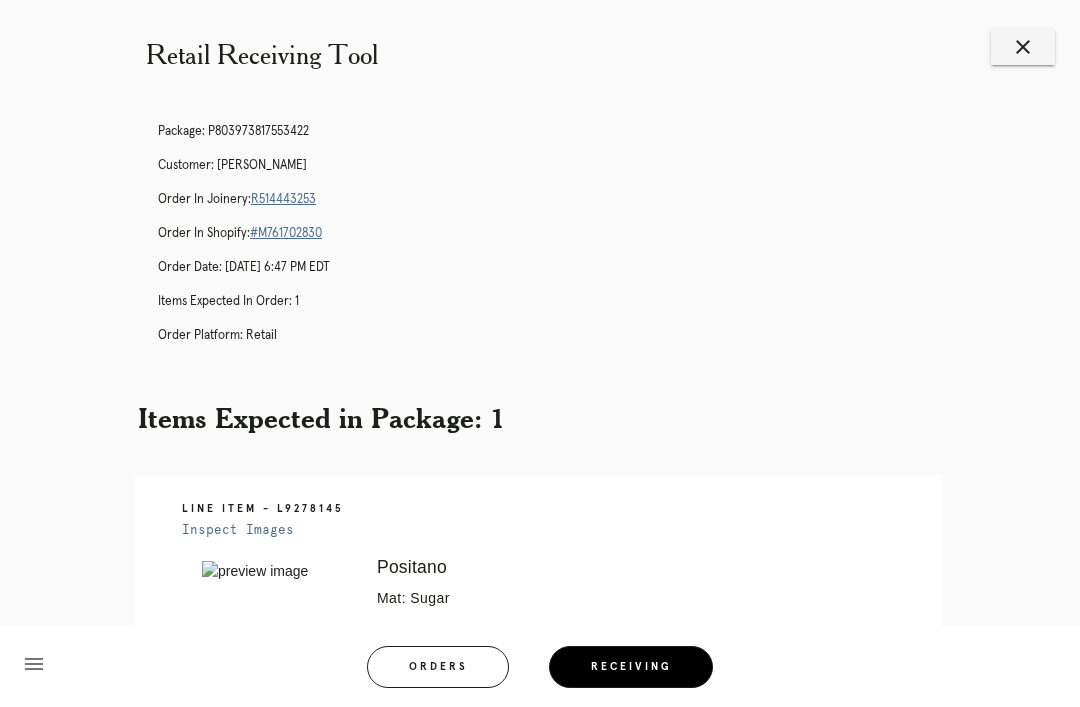 scroll, scrollTop: 13, scrollLeft: 0, axis: vertical 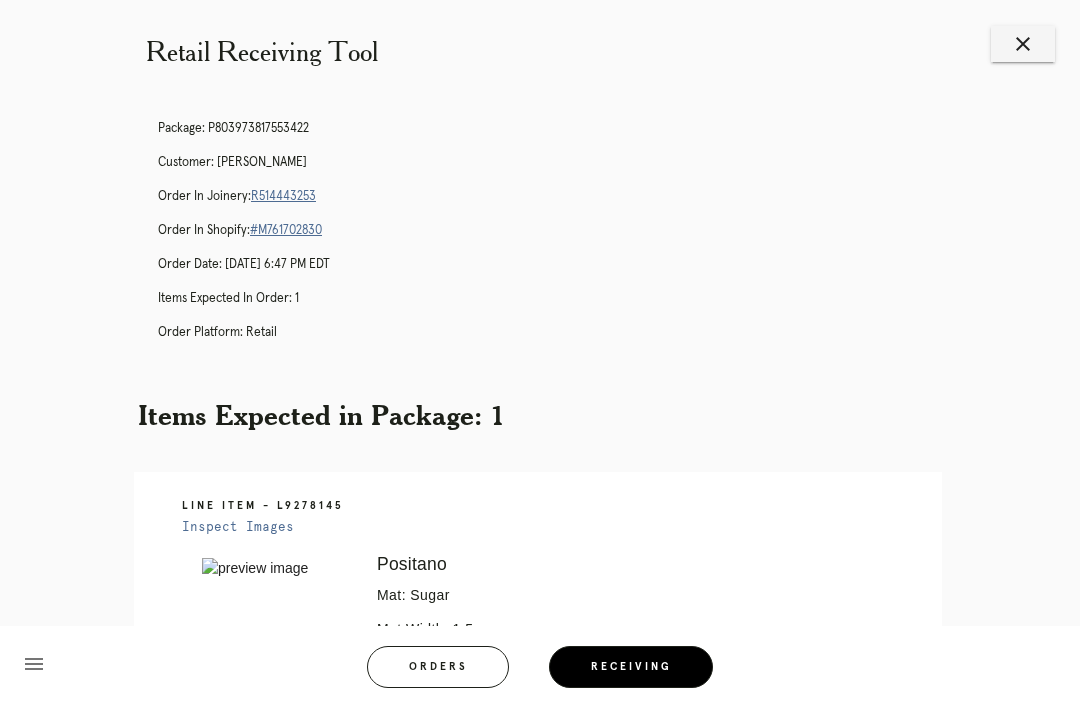 click on "R514443253" at bounding box center [283, 196] 